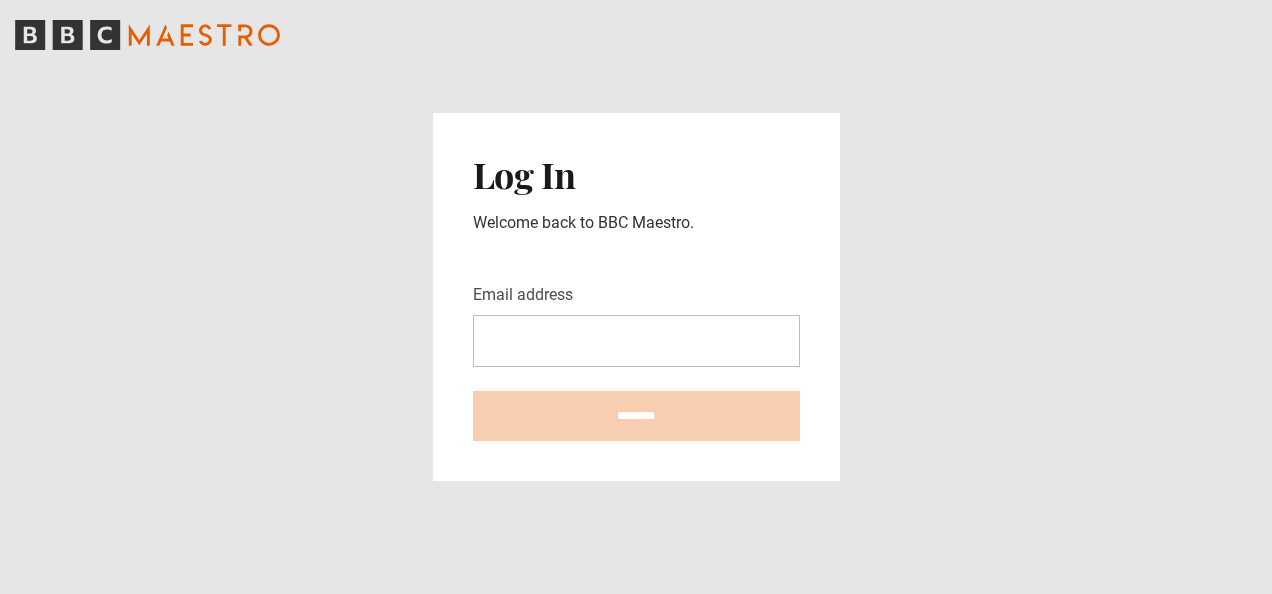 scroll, scrollTop: 0, scrollLeft: 0, axis: both 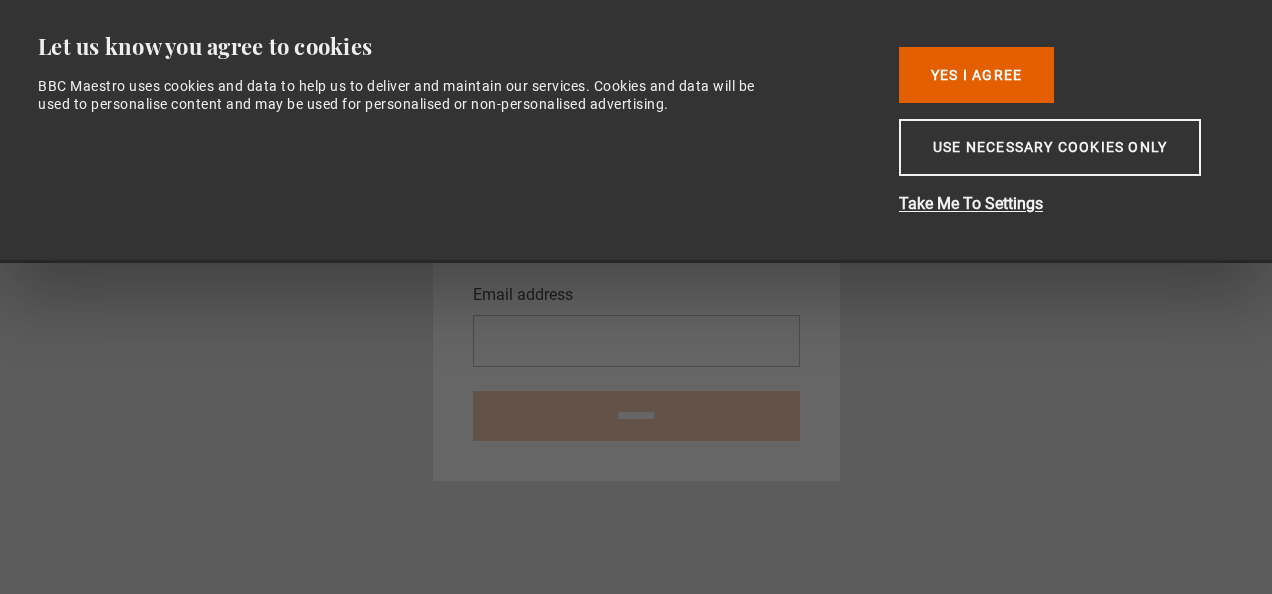 type on "**********" 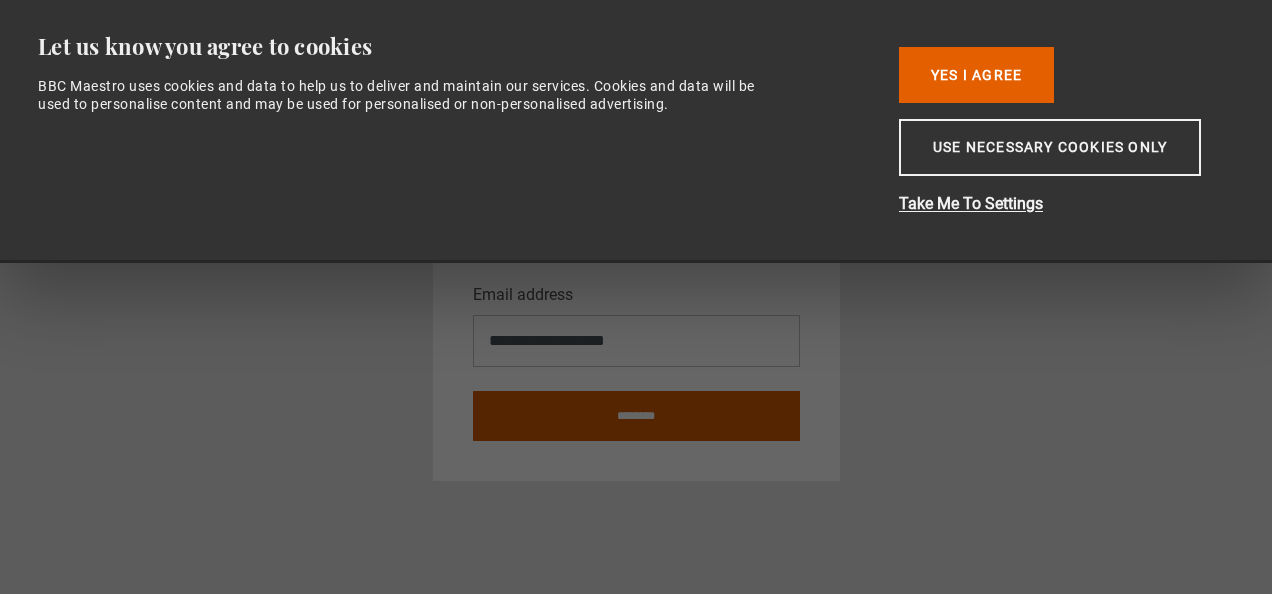 click on "********" at bounding box center (636, 416) 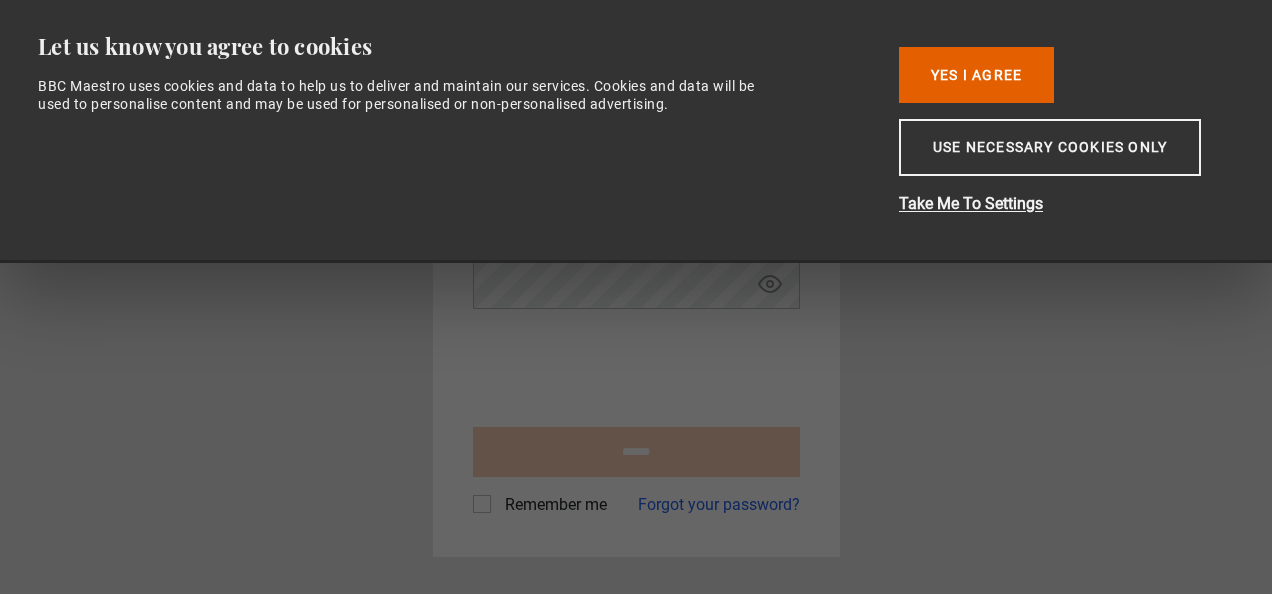 scroll, scrollTop: 0, scrollLeft: 0, axis: both 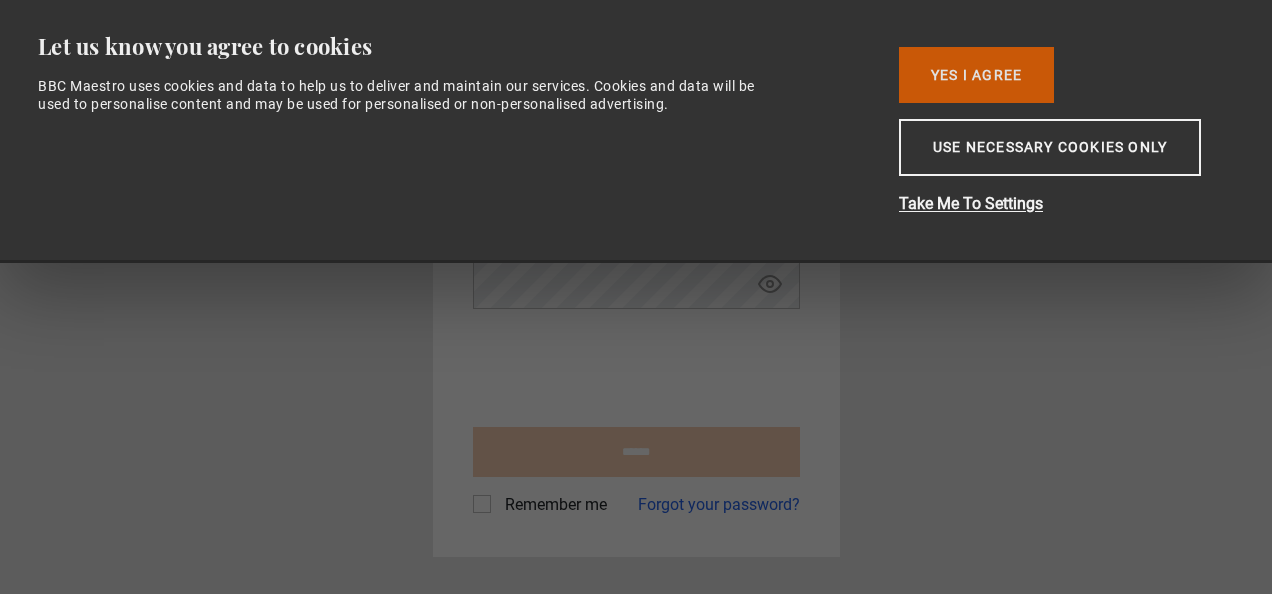 click on "Yes I Agree" at bounding box center [976, 75] 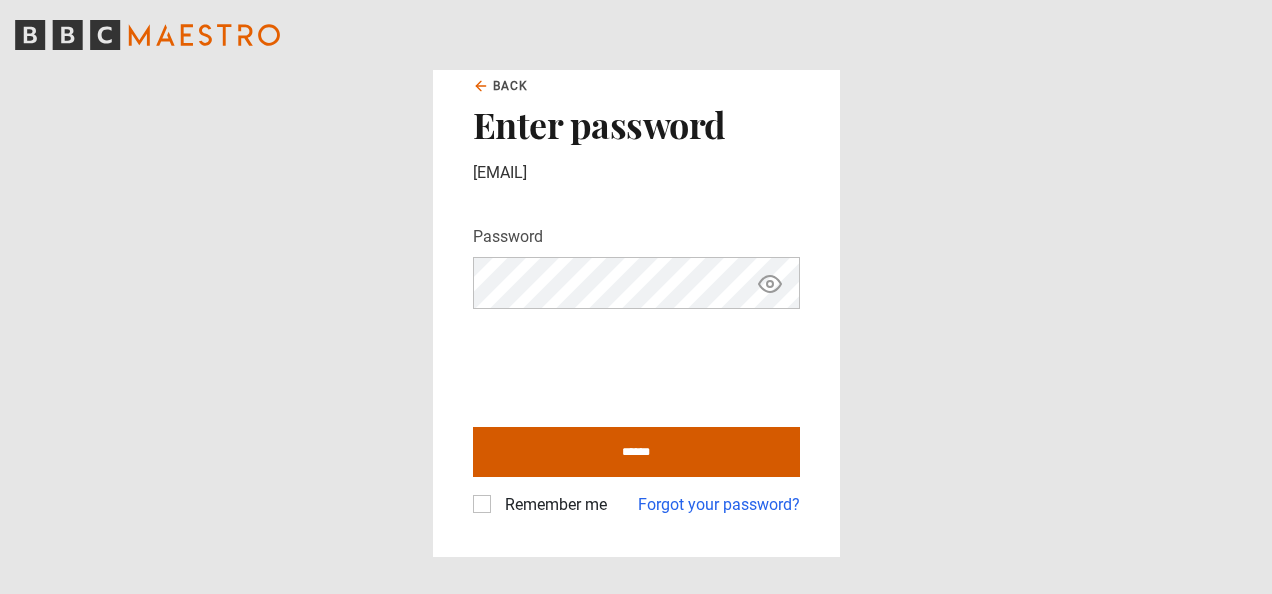 click on "******" at bounding box center [636, 452] 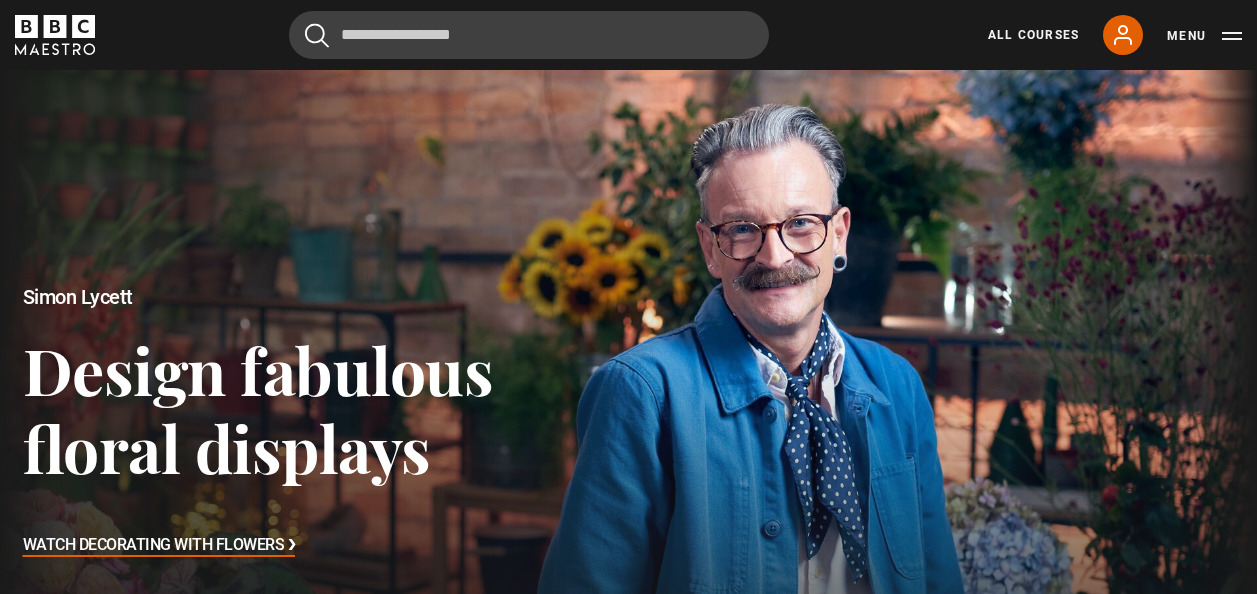 scroll, scrollTop: 0, scrollLeft: 0, axis: both 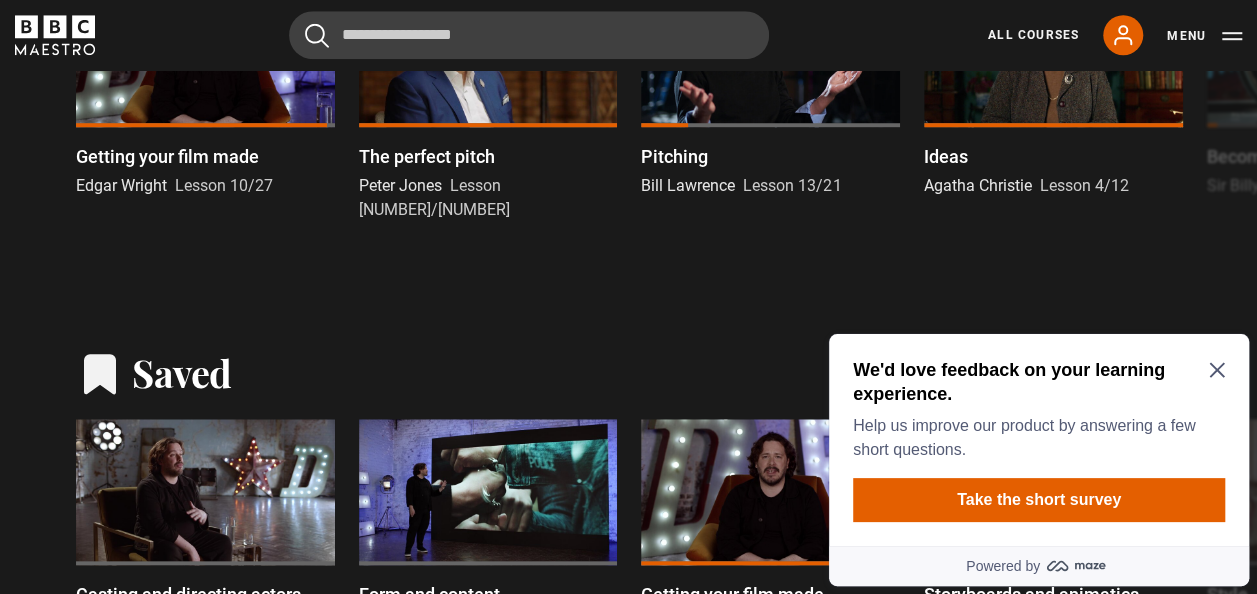 click 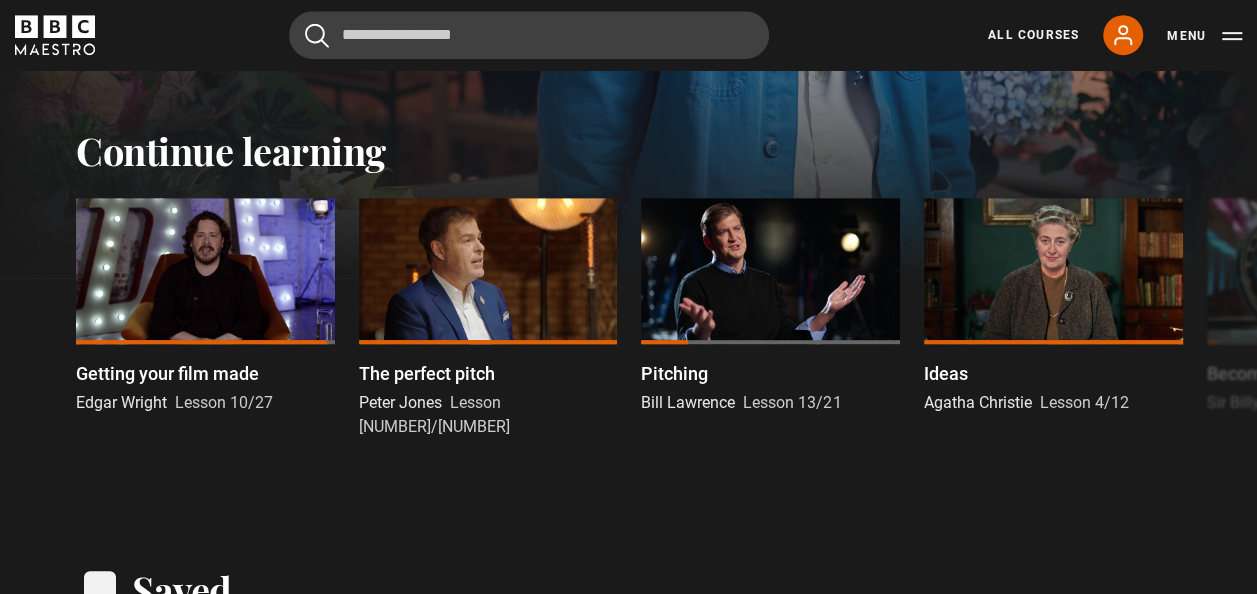scroll, scrollTop: 522, scrollLeft: 0, axis: vertical 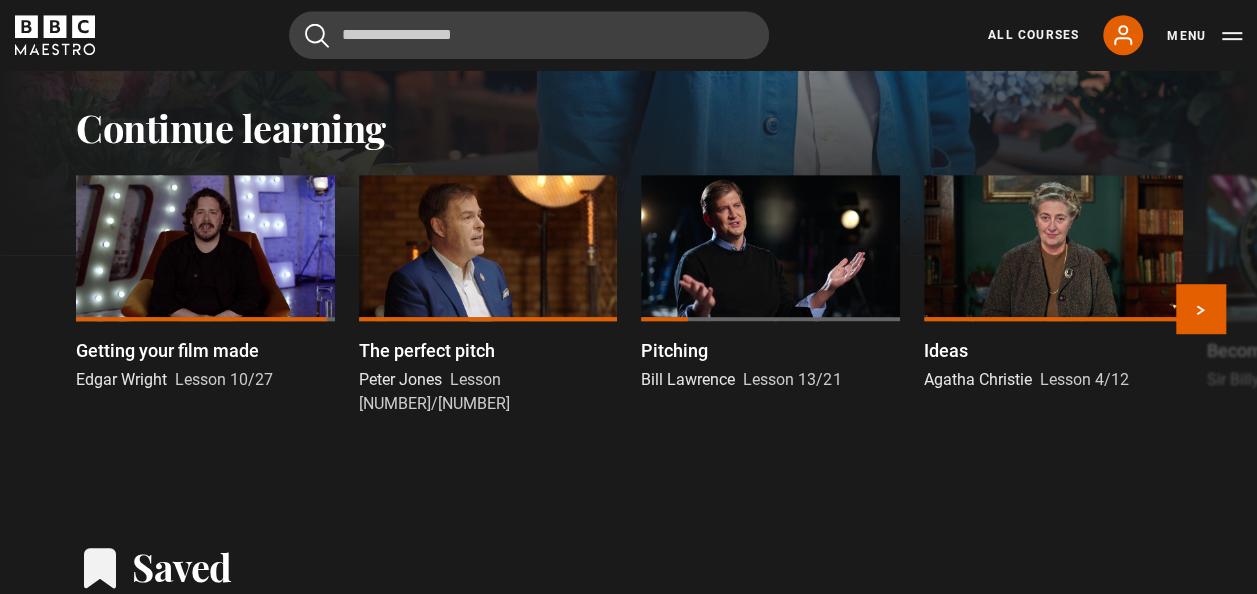 click on "Pitching" at bounding box center (674, 350) 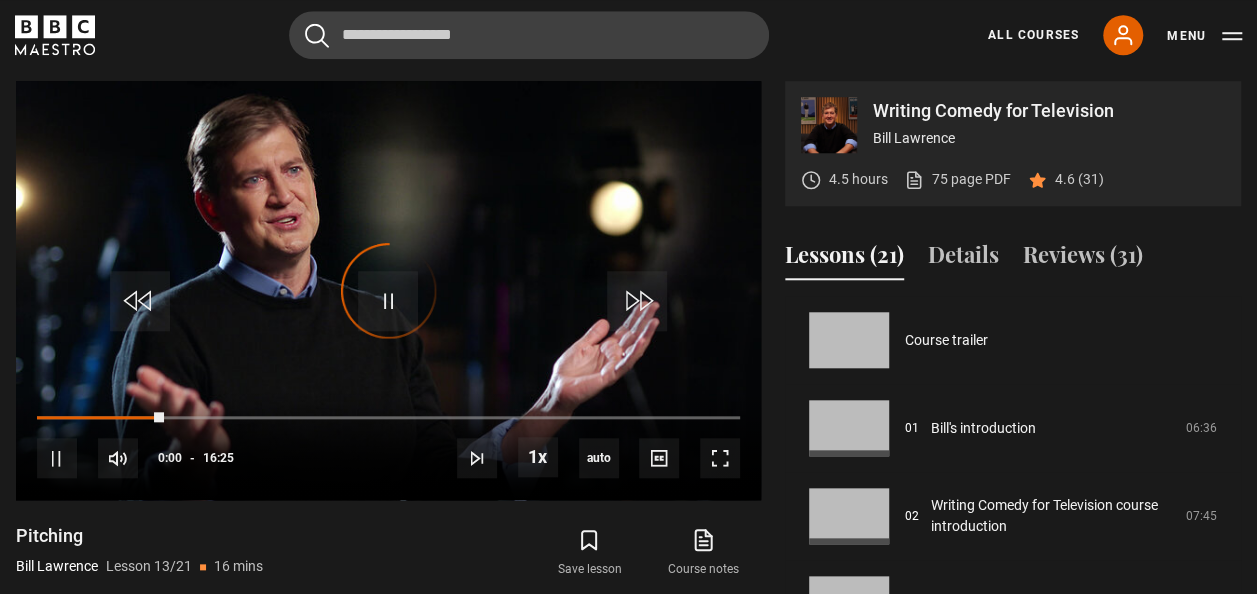 scroll, scrollTop: 803, scrollLeft: 0, axis: vertical 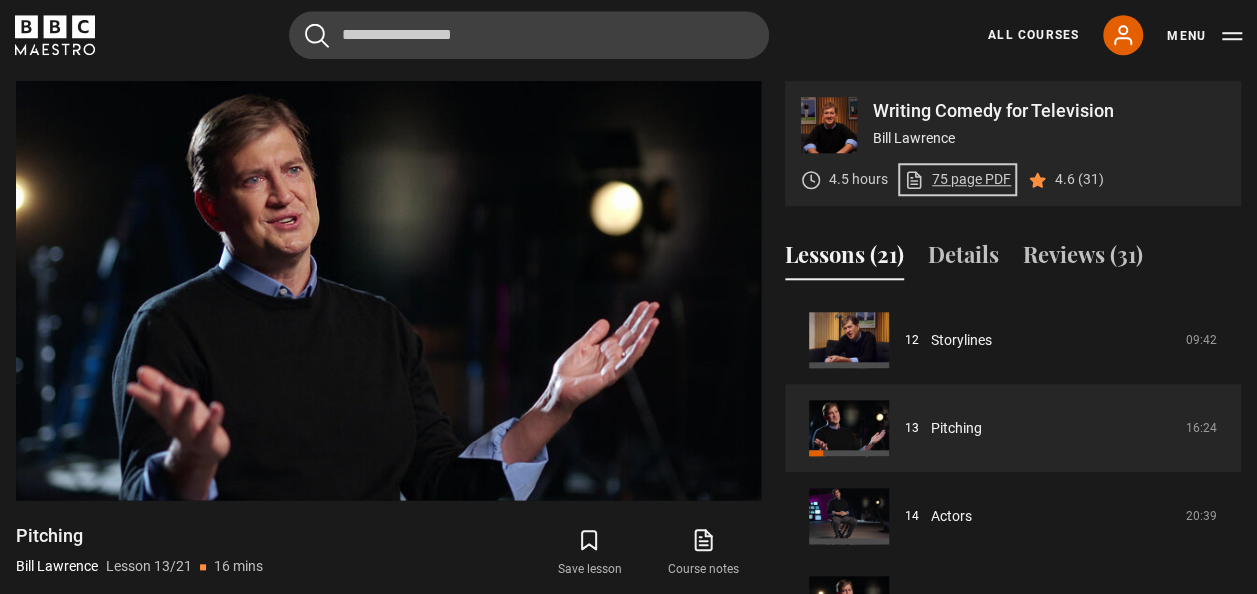 click on "75 page PDF
(opens in new tab)" at bounding box center [957, 179] 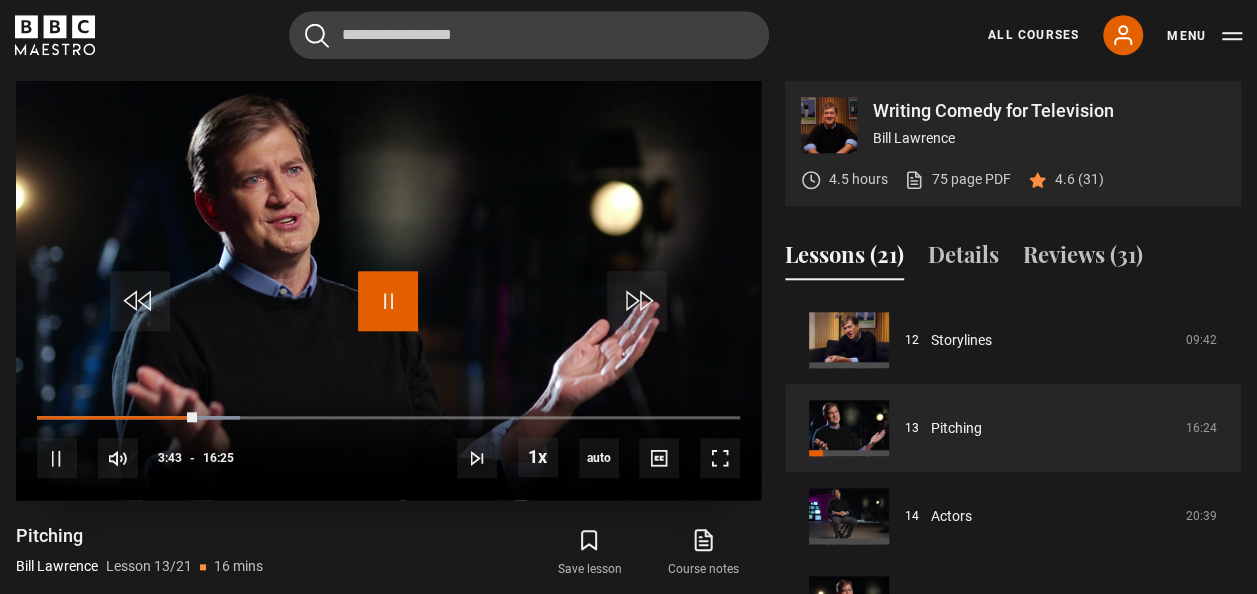 click at bounding box center [388, 301] 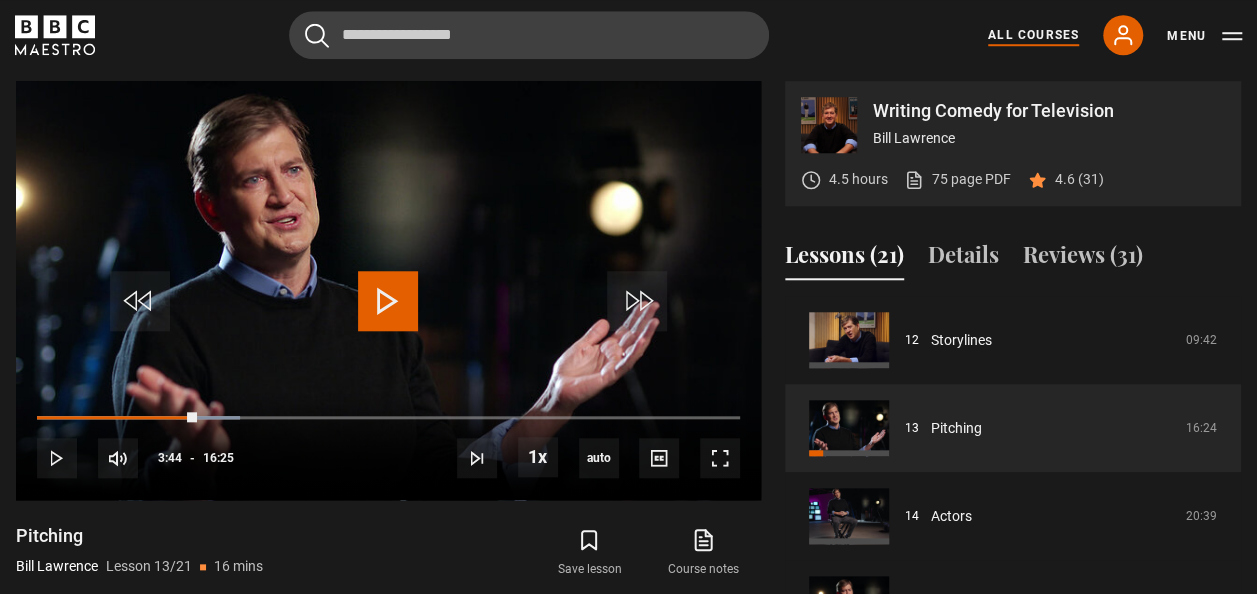 click on "All Courses" at bounding box center [1033, 35] 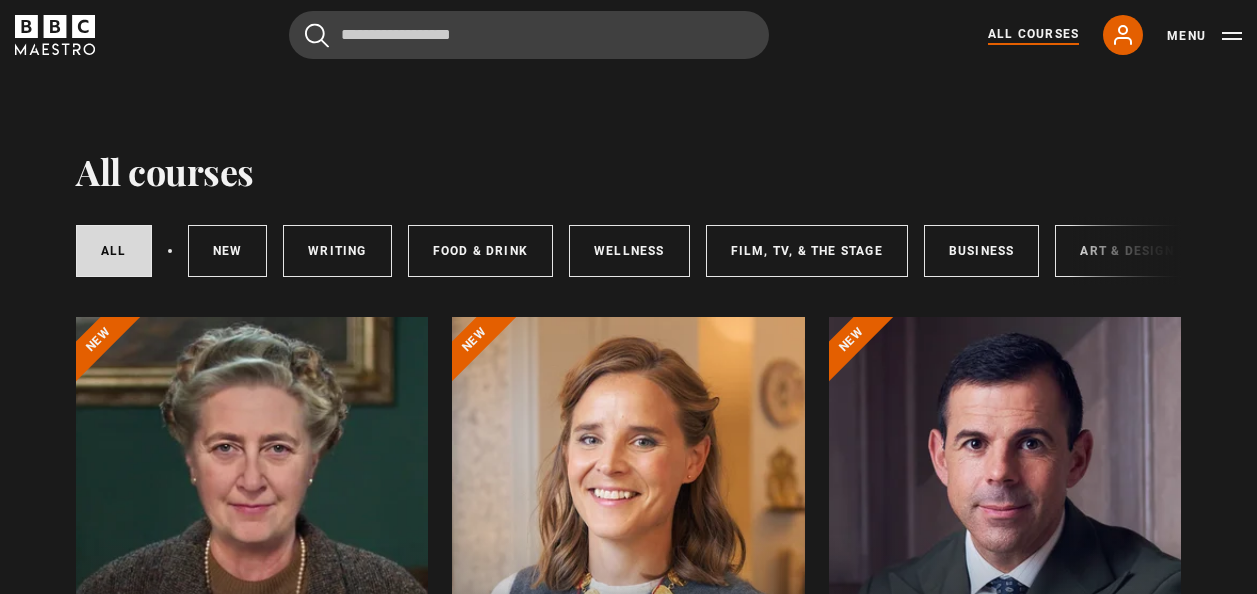 scroll, scrollTop: 0, scrollLeft: 0, axis: both 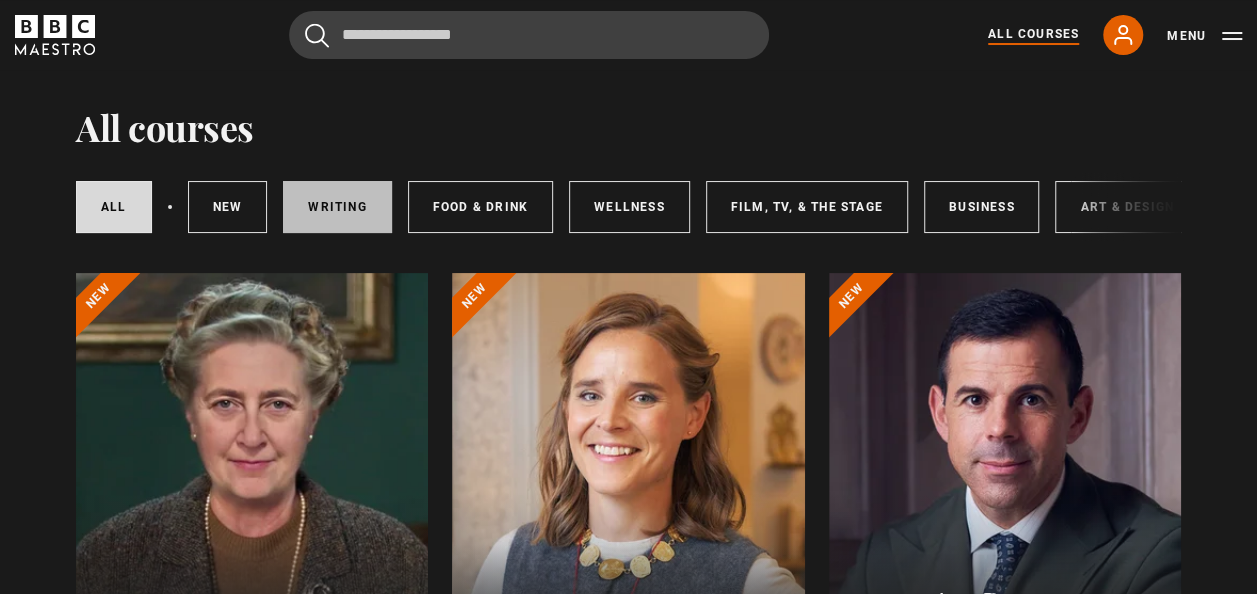click on "Writing" at bounding box center (337, 207) 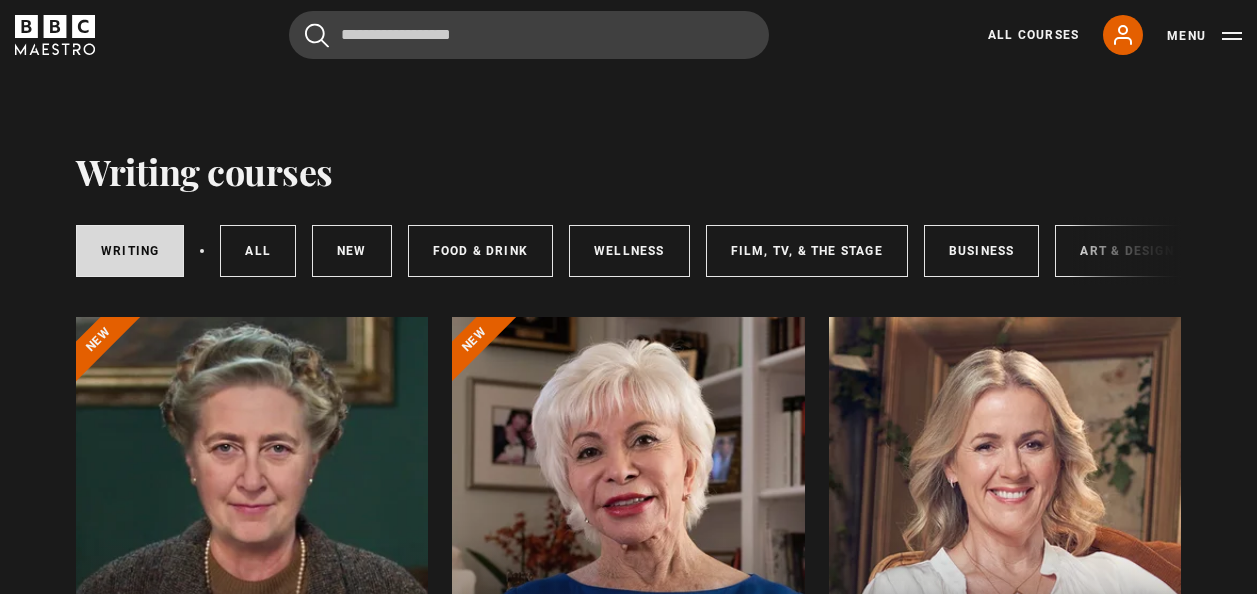 scroll, scrollTop: 0, scrollLeft: 0, axis: both 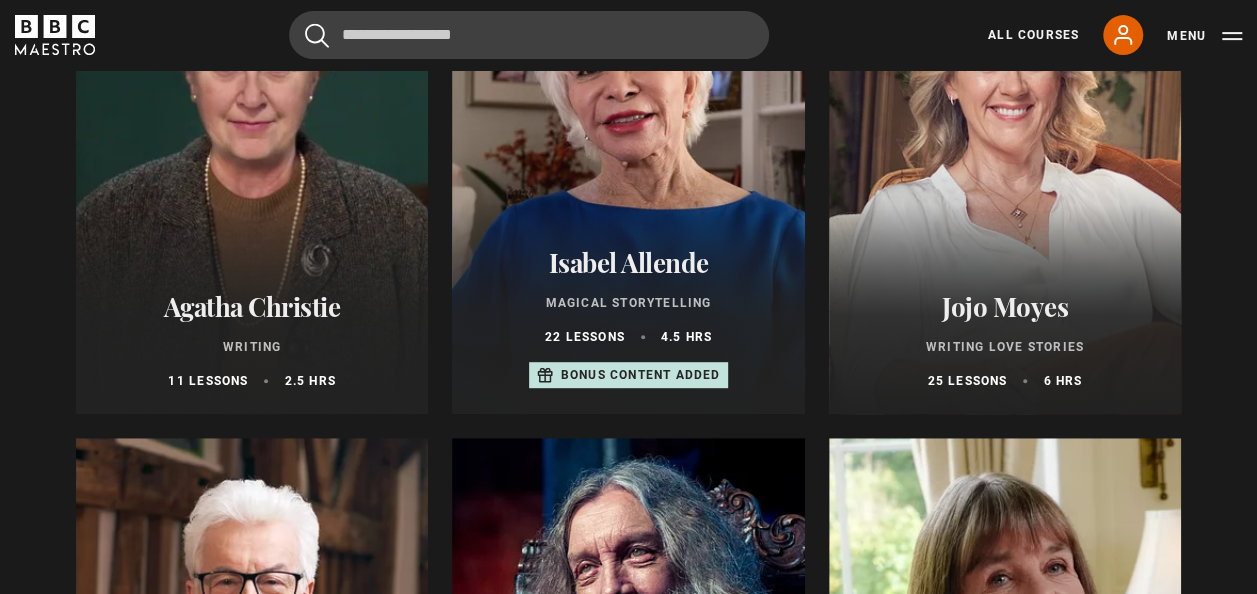 click on "Isabel Allende" at bounding box center (628, 262) 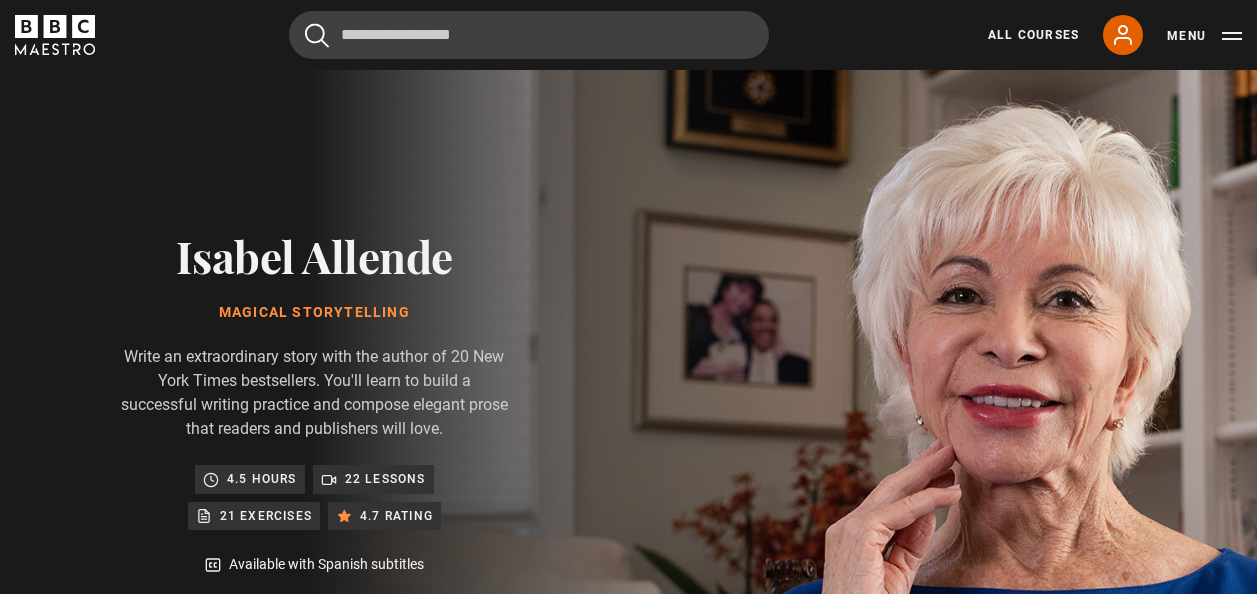 scroll, scrollTop: 0, scrollLeft: 0, axis: both 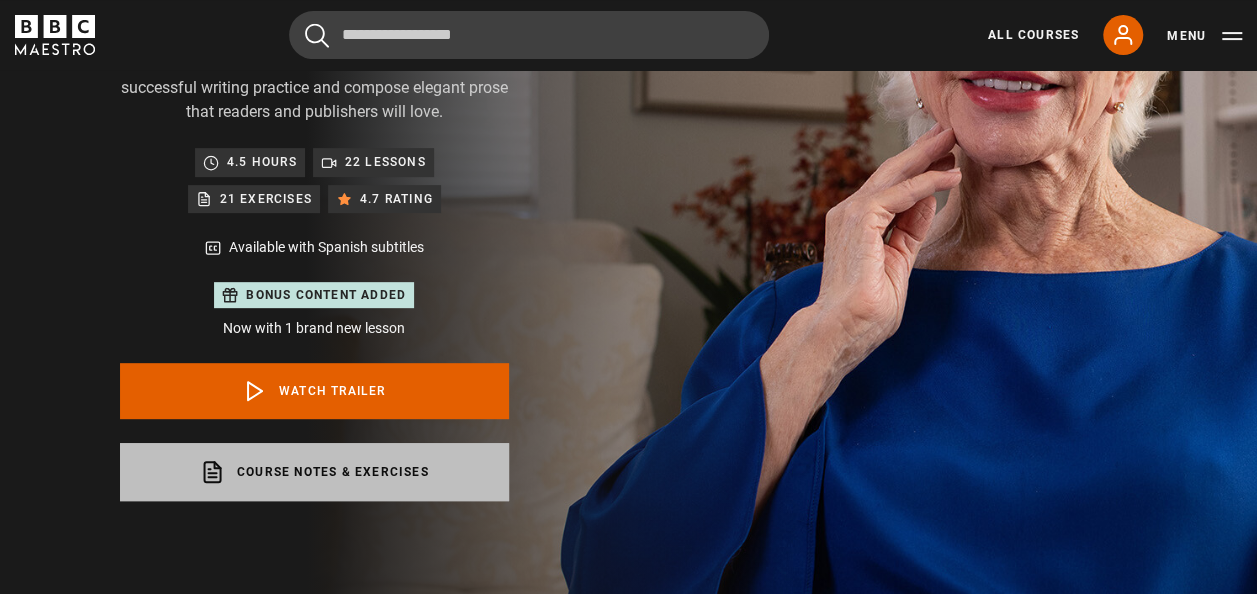 click on "Course notes & exercises
opens in a new tab" at bounding box center (314, 472) 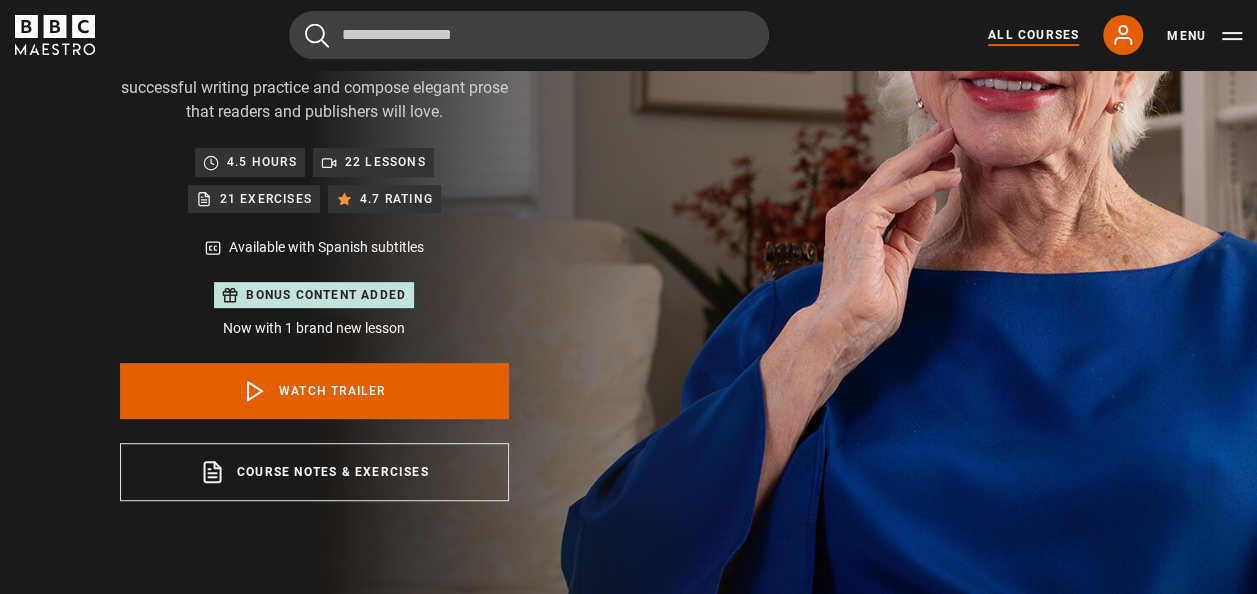 click on "All Courses" at bounding box center (1033, 35) 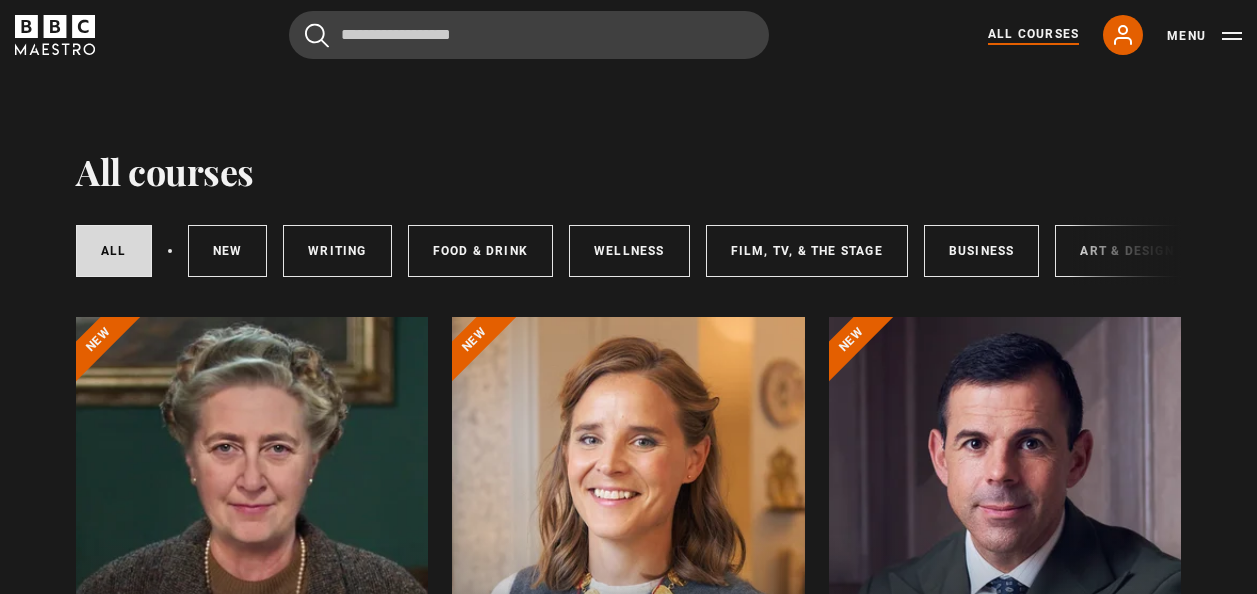 scroll, scrollTop: 0, scrollLeft: 0, axis: both 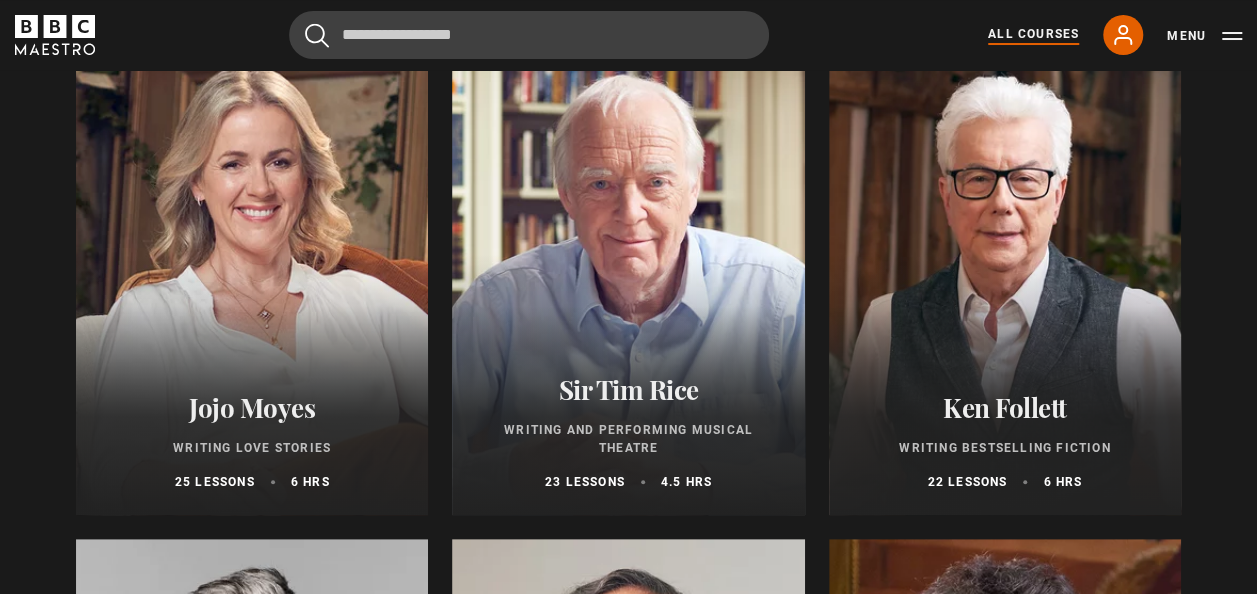 click on "Ken Follett" at bounding box center [1005, 407] 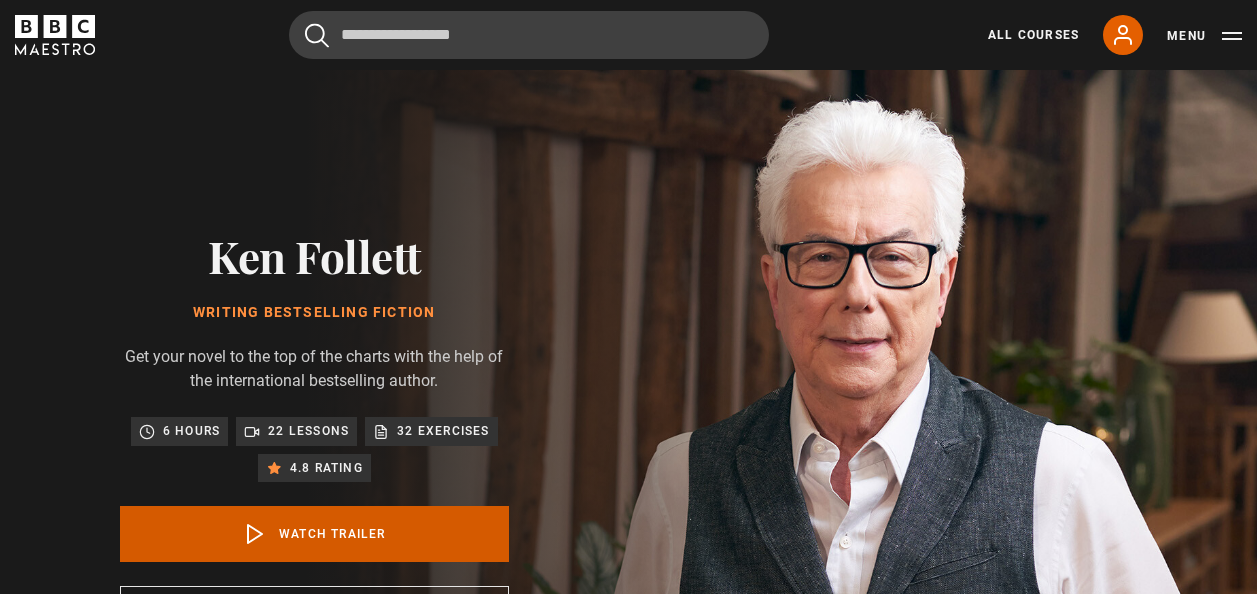 scroll, scrollTop: 0, scrollLeft: 0, axis: both 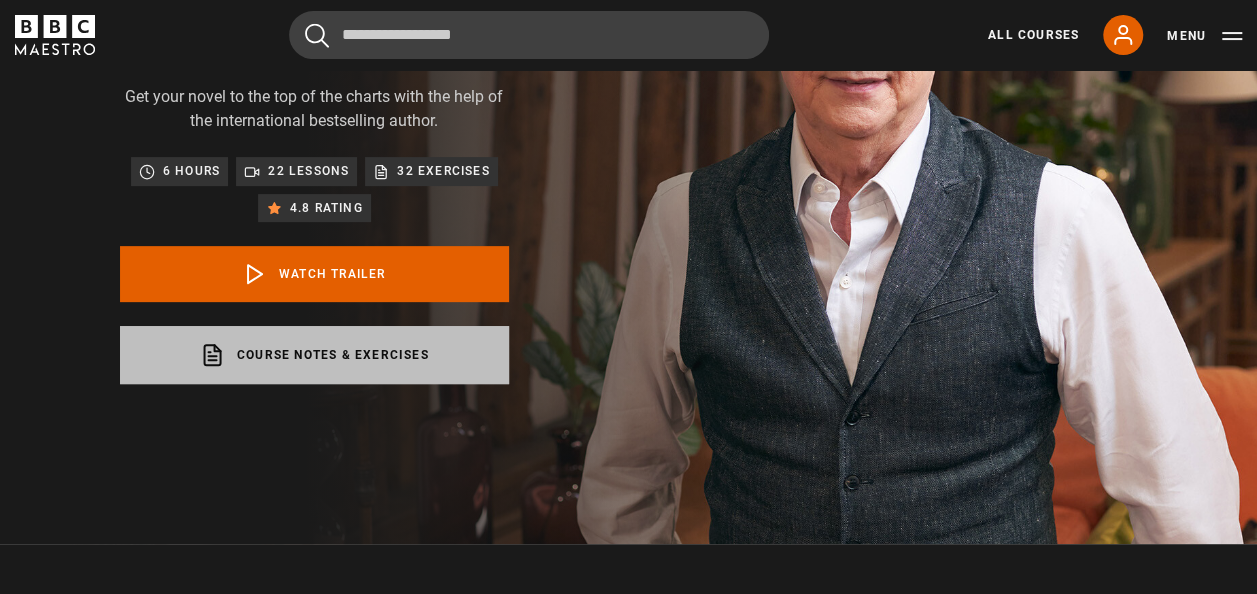 click on "Course notes & exercises
opens in a new tab" at bounding box center (314, 355) 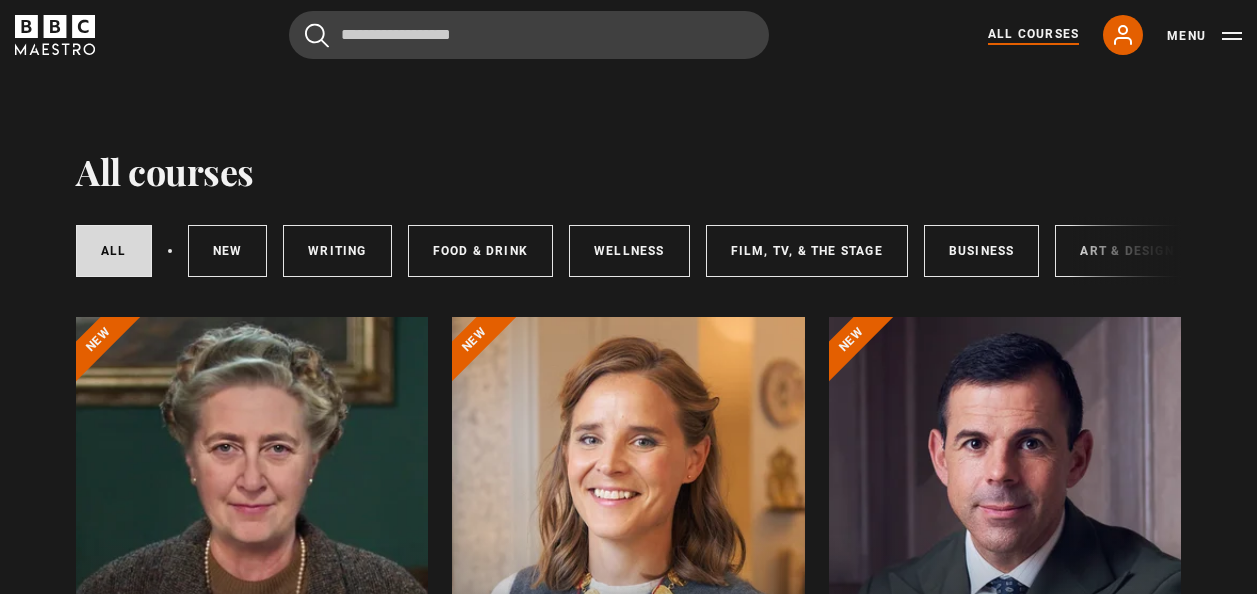 scroll, scrollTop: 0, scrollLeft: 0, axis: both 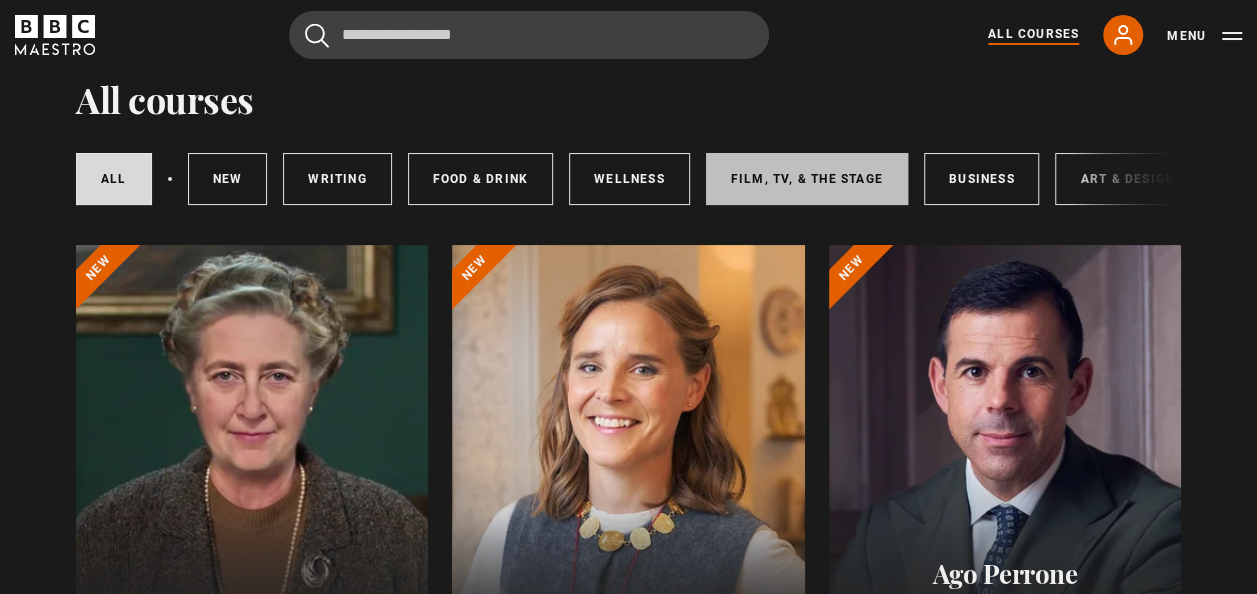 click on "Film, TV, & The Stage" at bounding box center [807, 179] 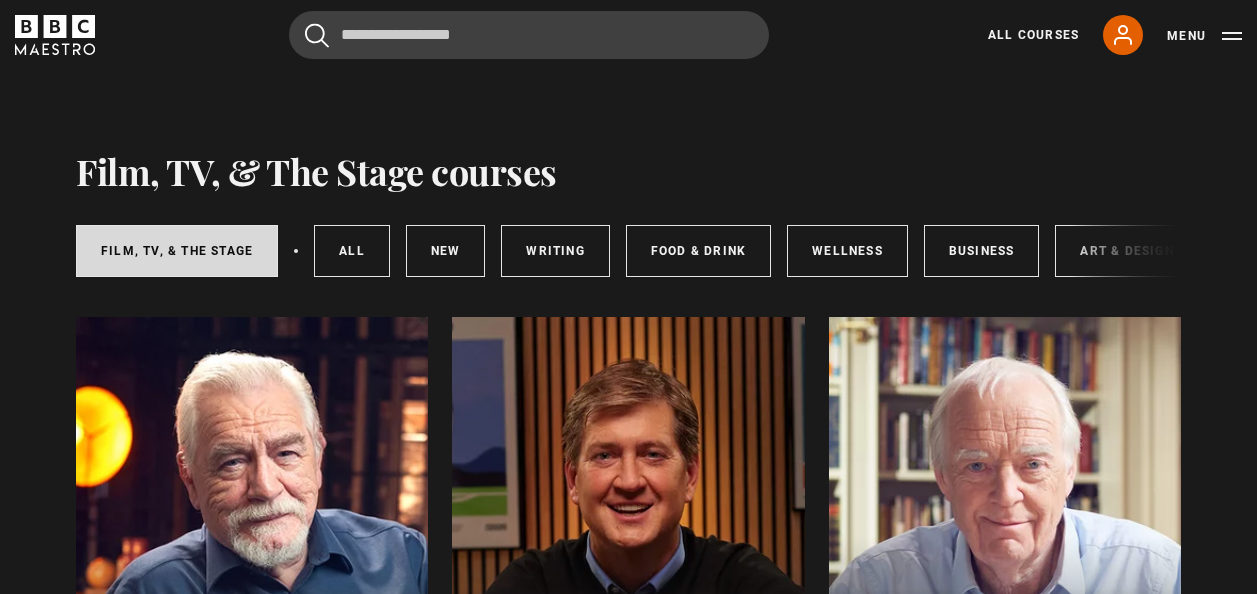 scroll, scrollTop: 0, scrollLeft: 0, axis: both 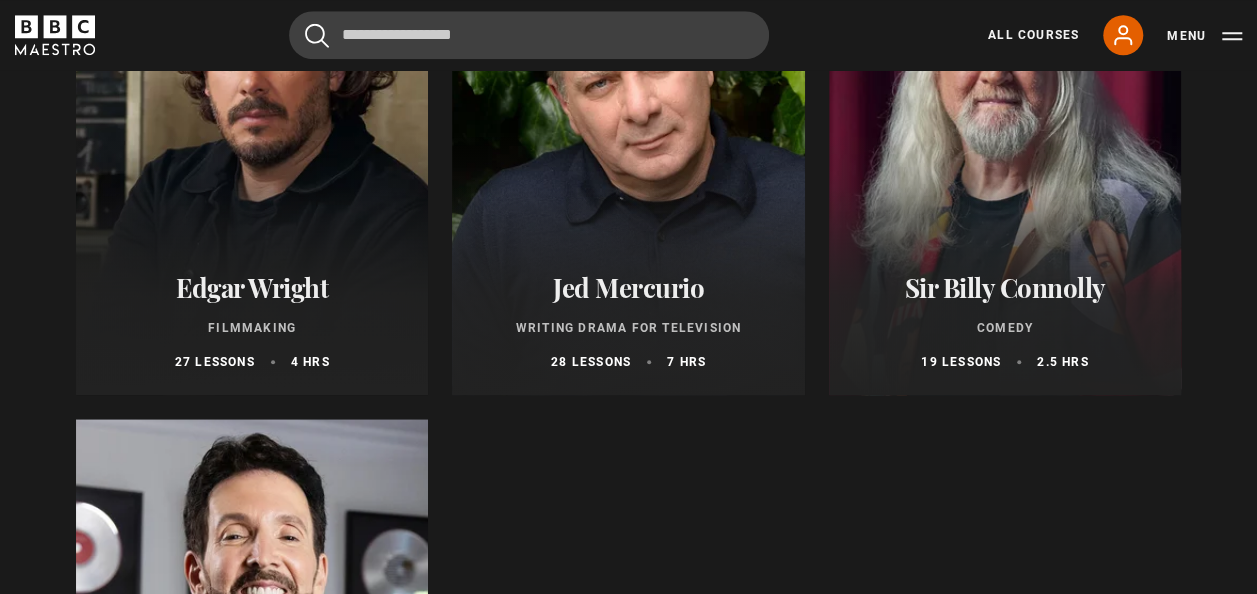 click on "Writing Drama for Television" at bounding box center (628, 328) 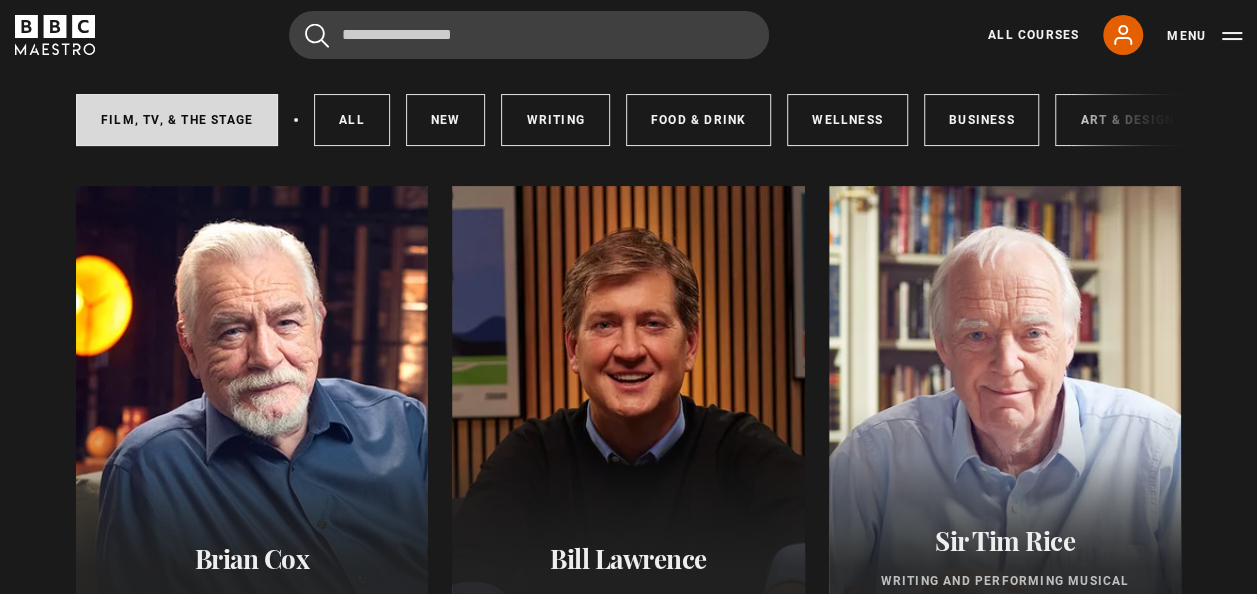 scroll, scrollTop: 0, scrollLeft: 0, axis: both 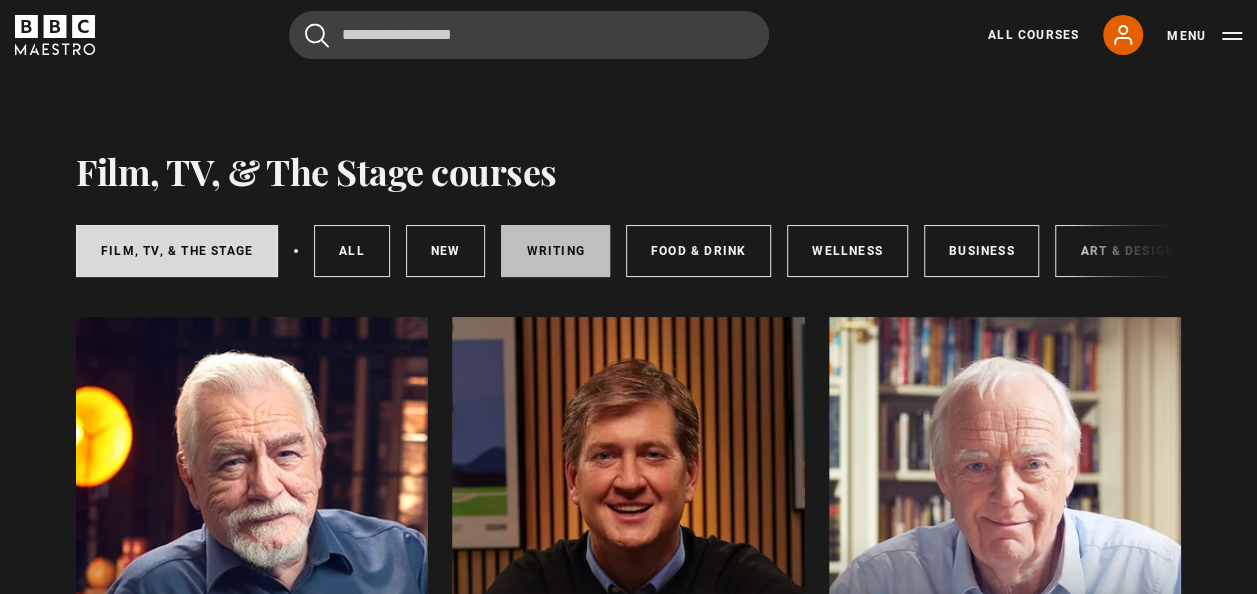click on "Writing" at bounding box center (555, 251) 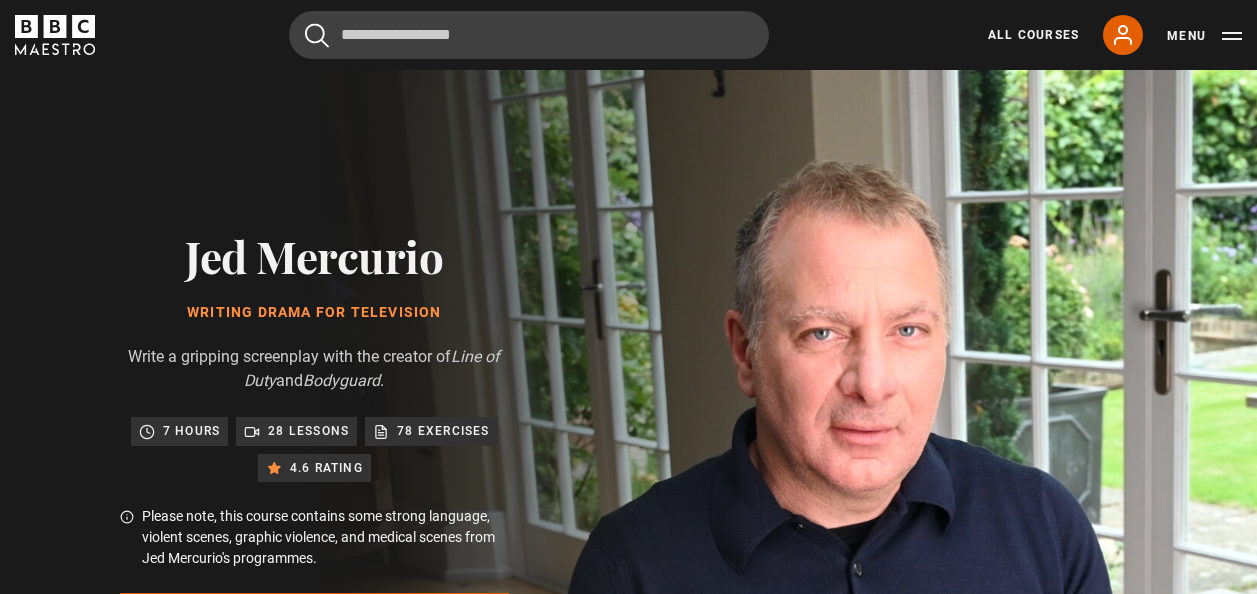 scroll, scrollTop: 890, scrollLeft: 0, axis: vertical 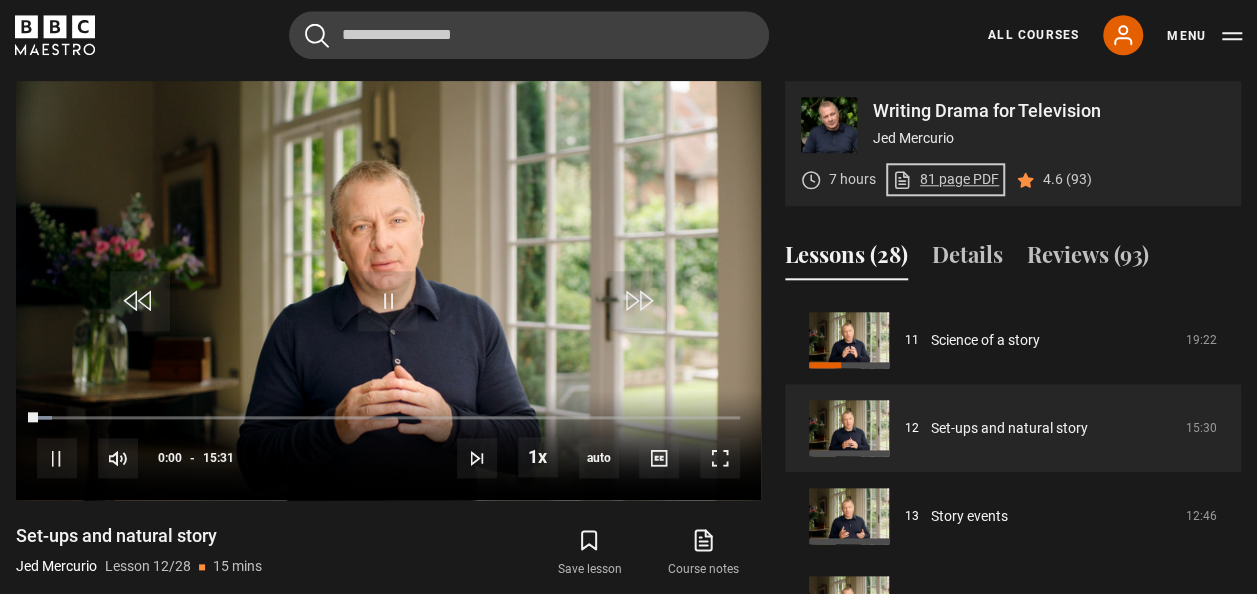 click on "81 page PDF
(opens in new tab)" at bounding box center [945, 179] 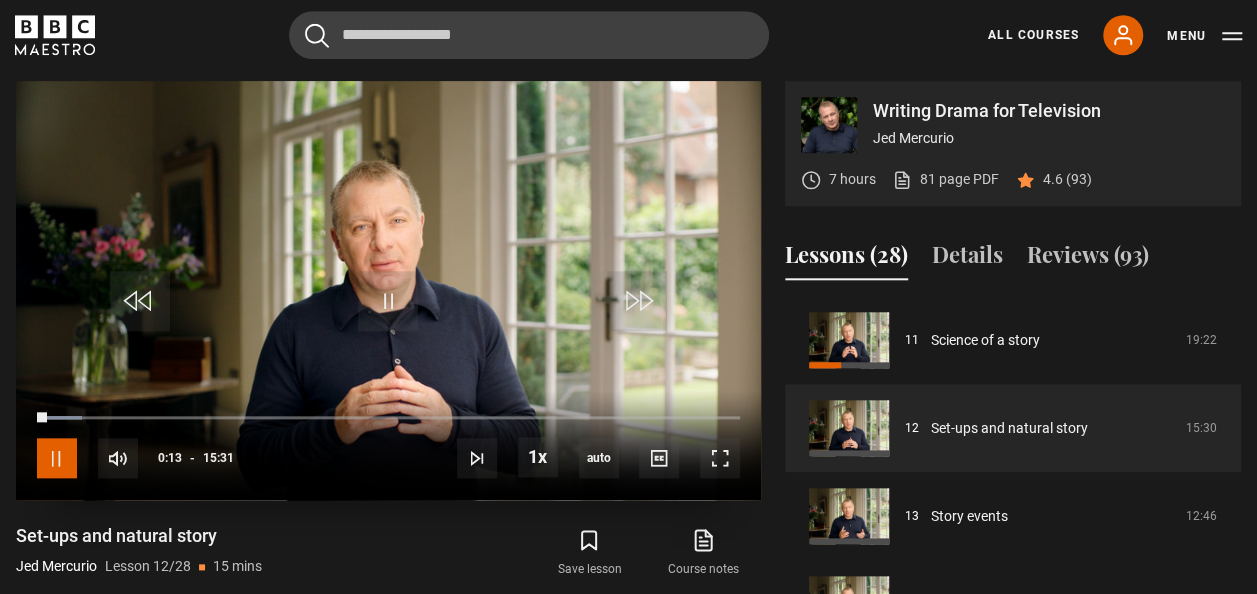 click at bounding box center (57, 458) 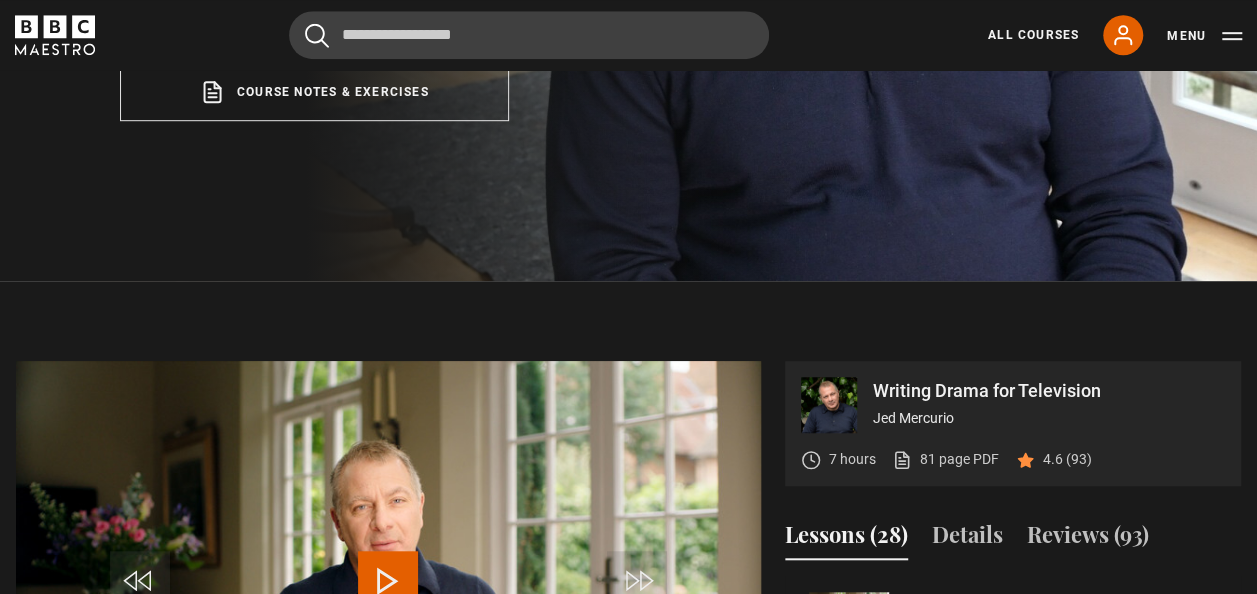 scroll, scrollTop: 598, scrollLeft: 0, axis: vertical 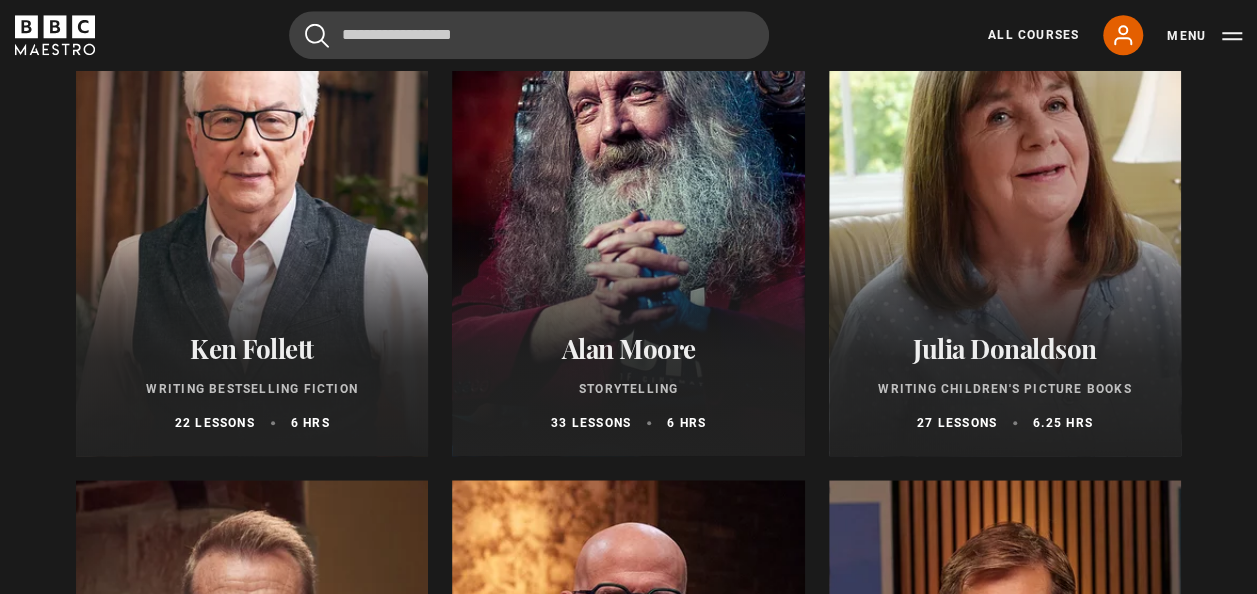 click on "Storytelling" at bounding box center [628, 389] 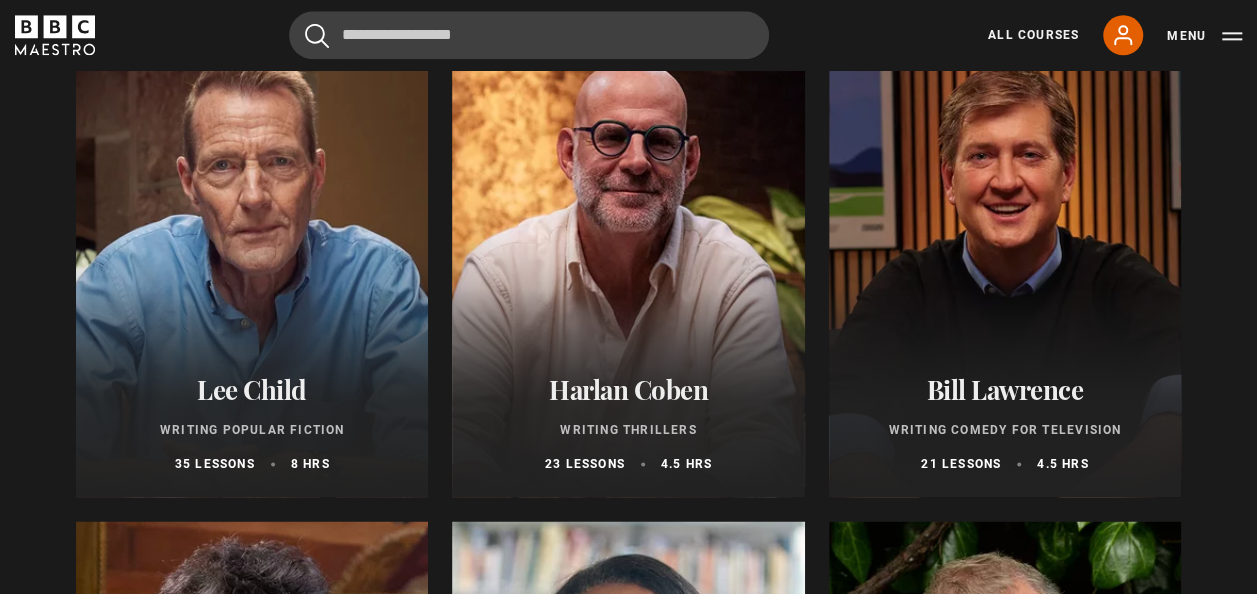 scroll, scrollTop: 1309, scrollLeft: 0, axis: vertical 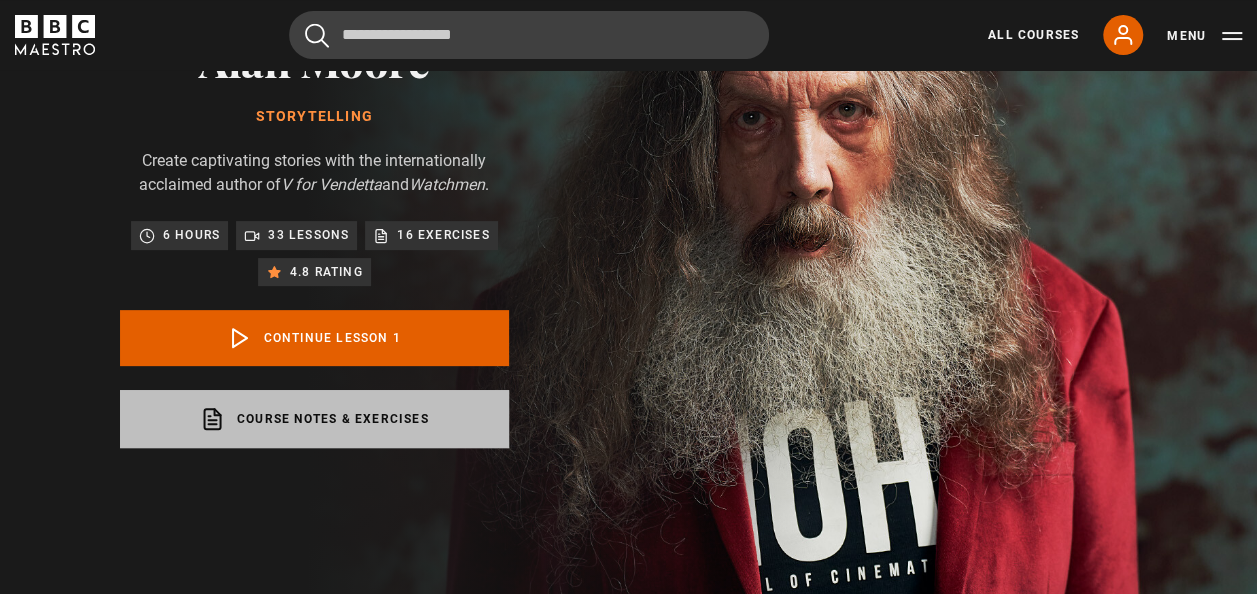 click on "Course notes & exercises
opens in a new tab" at bounding box center (314, 419) 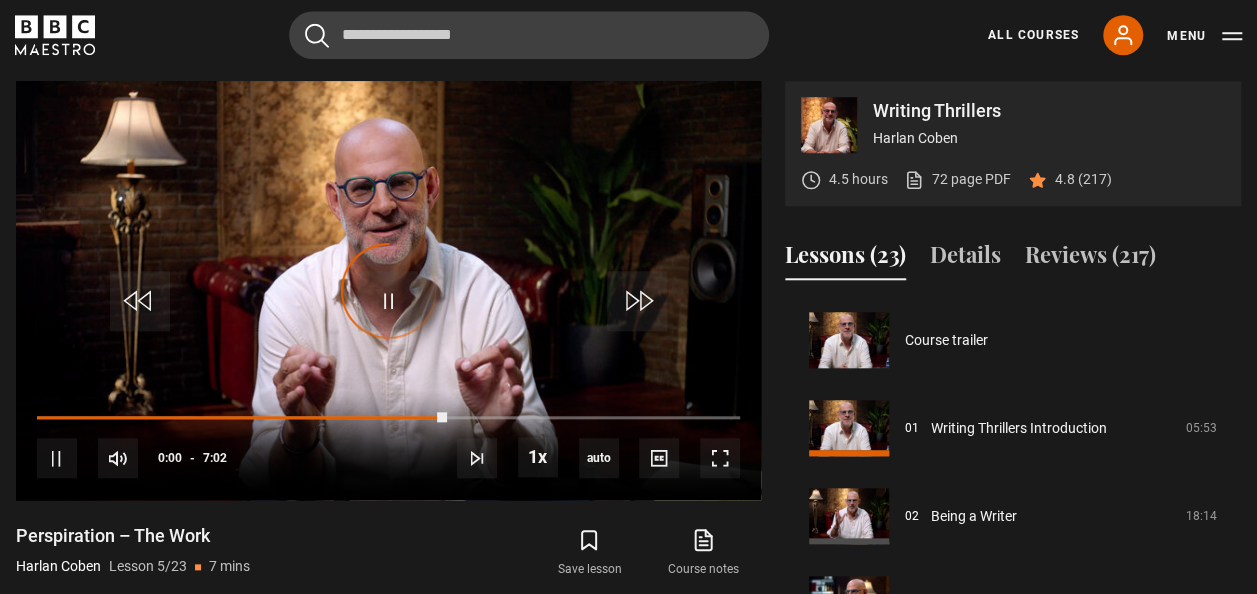 scroll, scrollTop: 827, scrollLeft: 0, axis: vertical 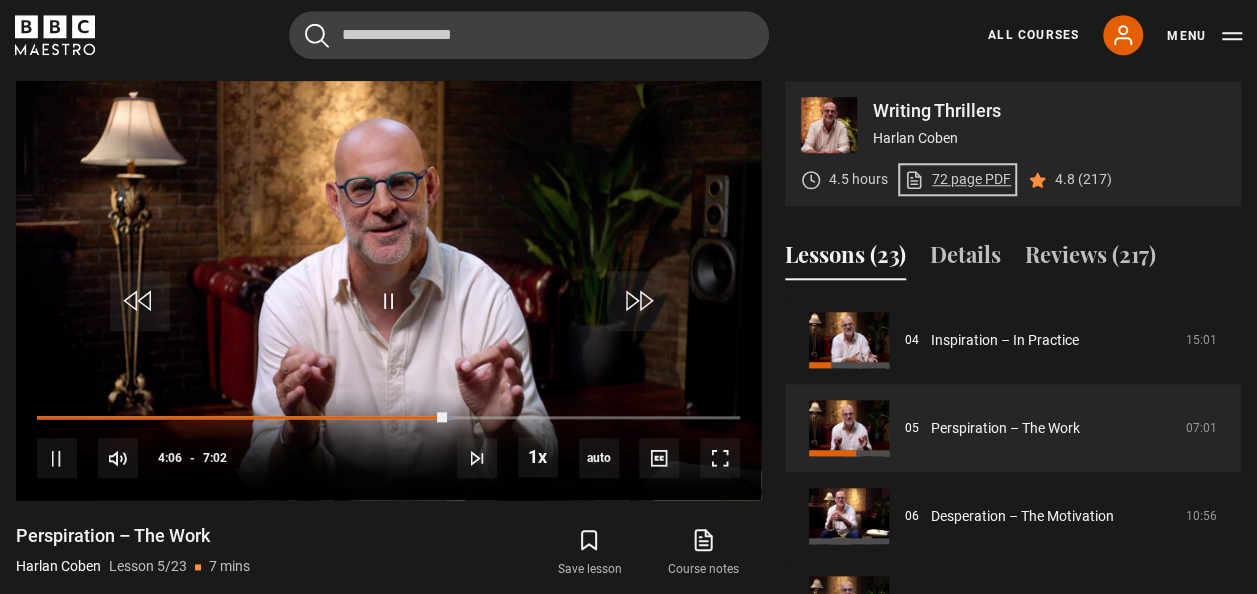 click on "72 page PDF
(opens in new tab)" at bounding box center [957, 179] 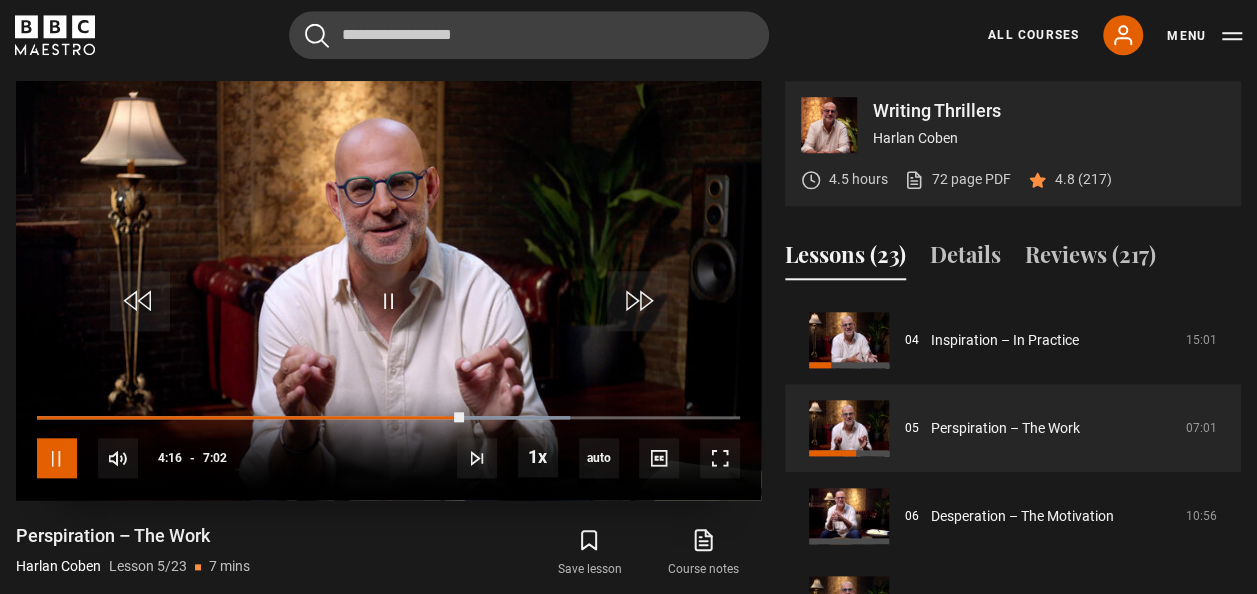 click at bounding box center (57, 458) 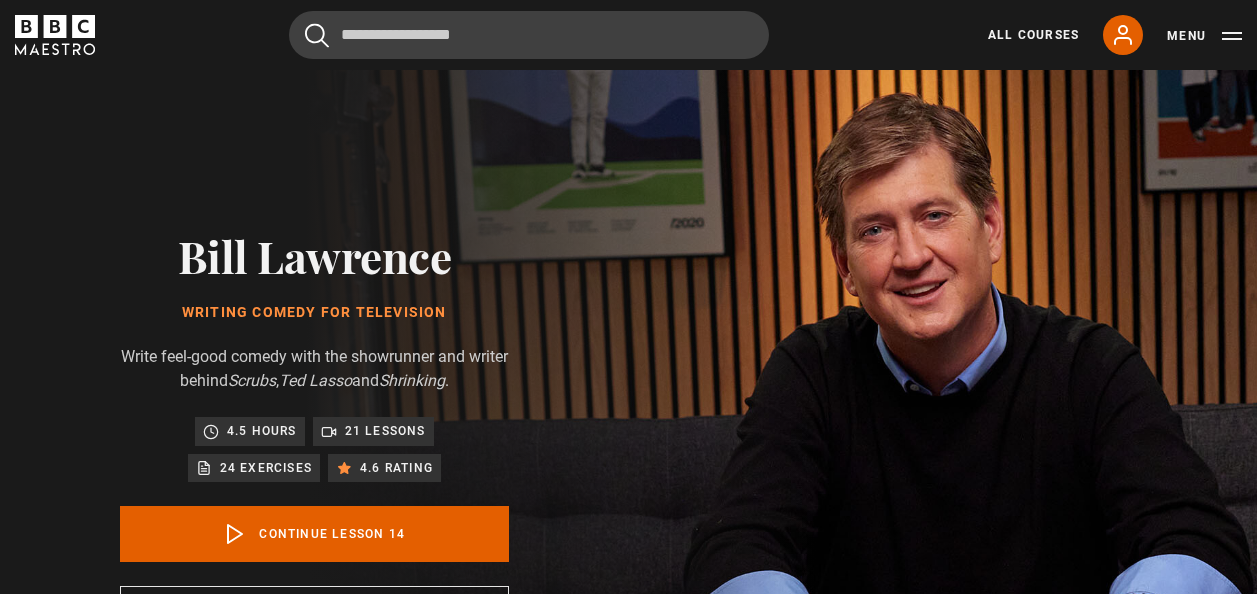 scroll, scrollTop: 803, scrollLeft: 0, axis: vertical 